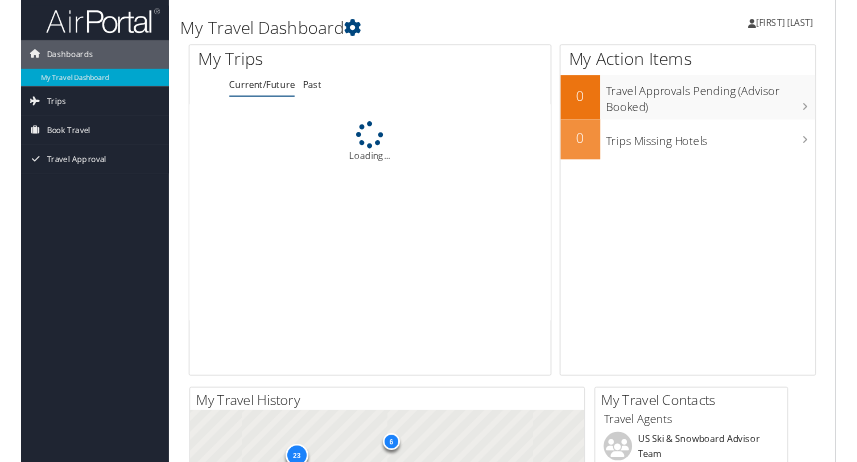 scroll, scrollTop: 0, scrollLeft: 0, axis: both 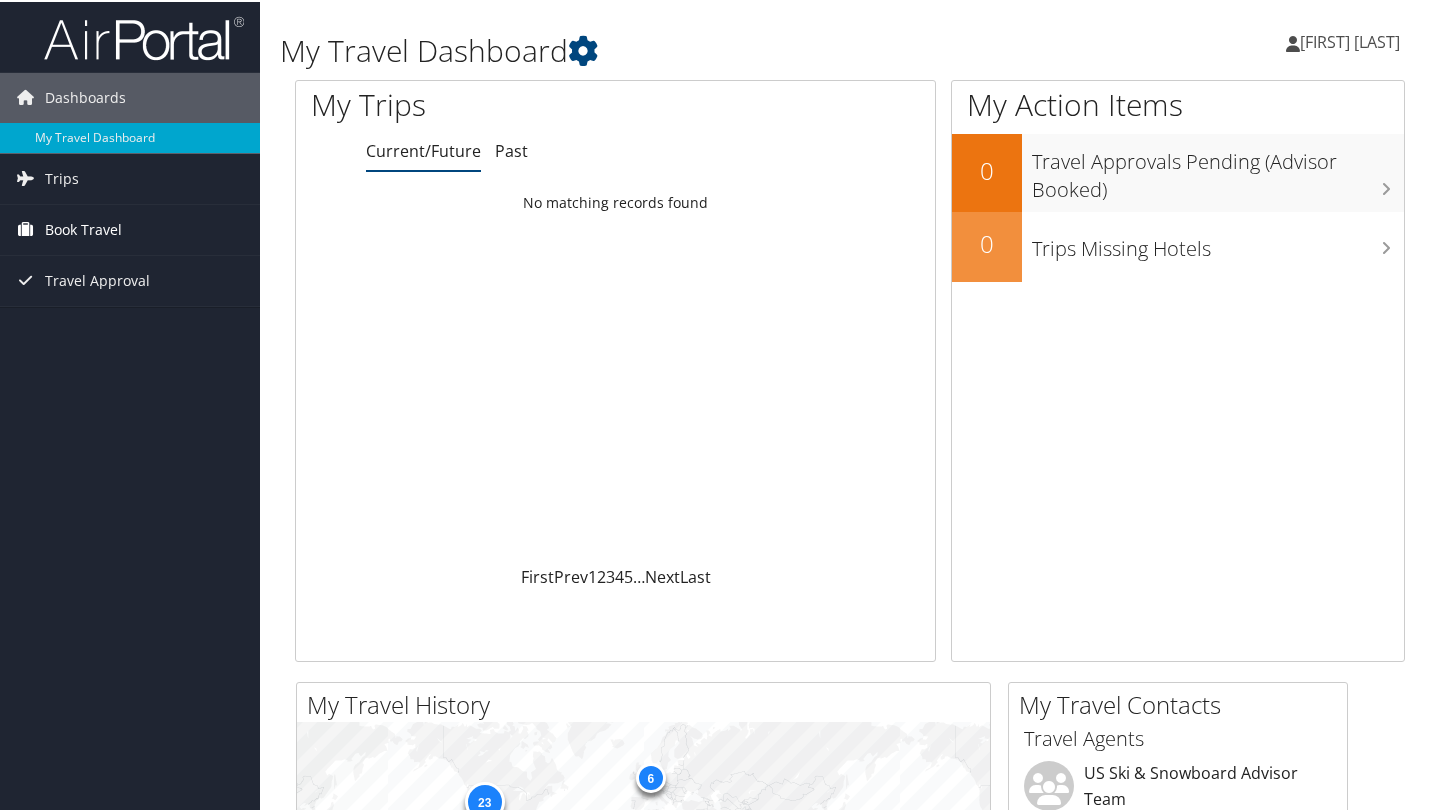 click on "Book Travel" at bounding box center (83, 228) 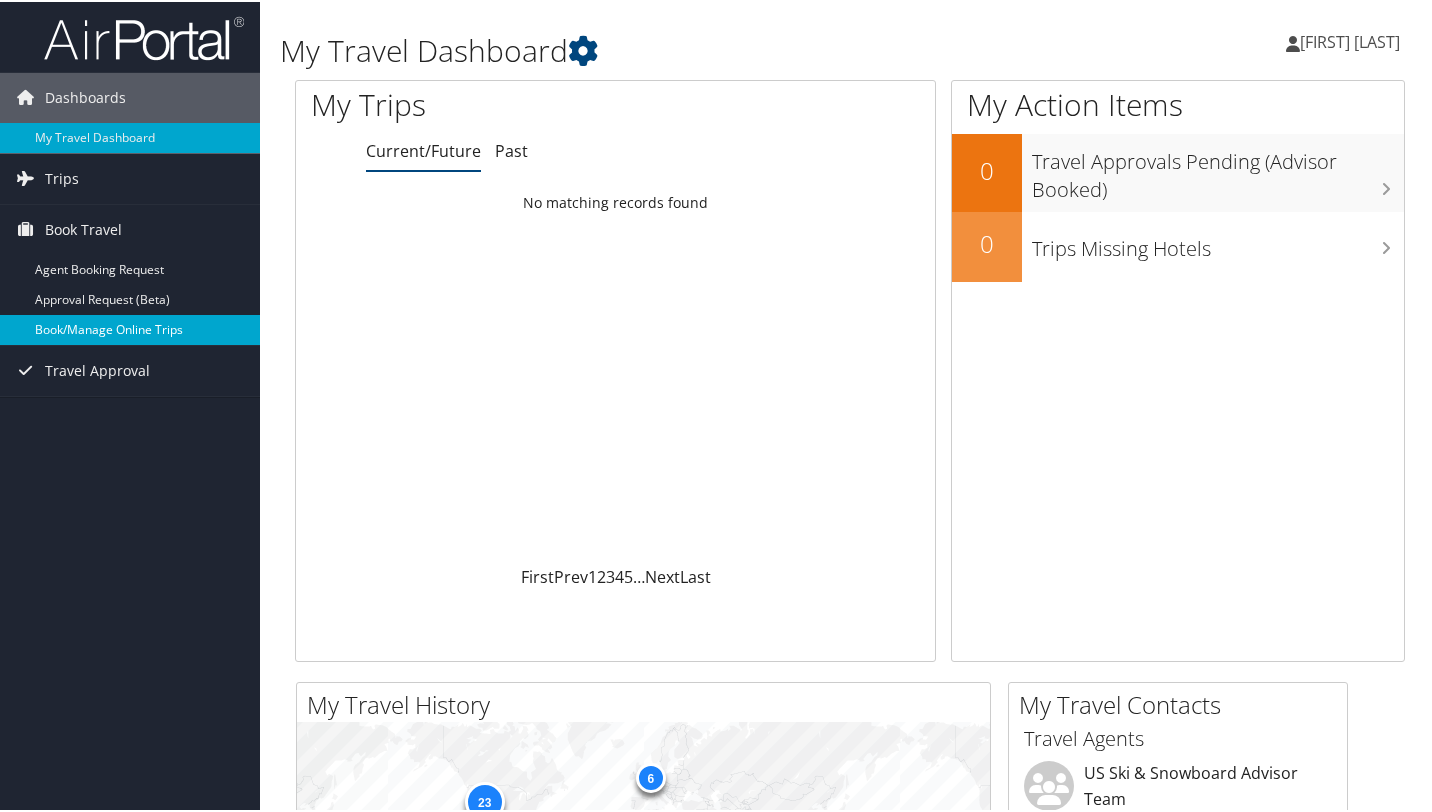 click on "Book/Manage Online Trips" at bounding box center (130, 328) 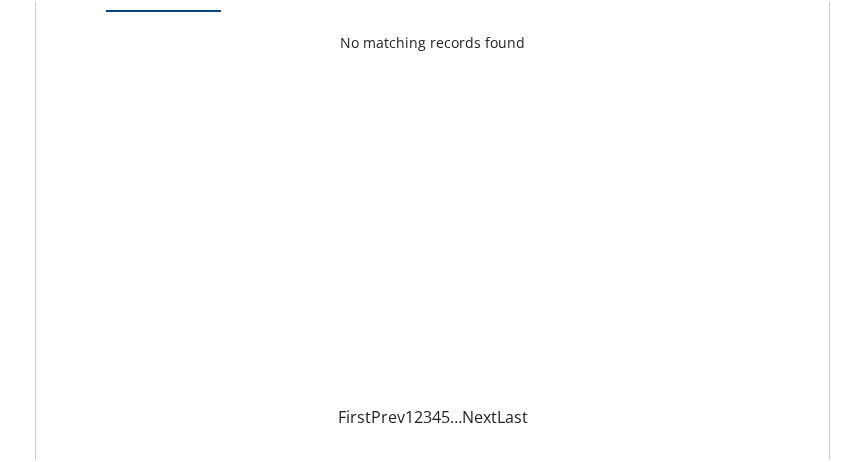 scroll, scrollTop: 216, scrollLeft: 0, axis: vertical 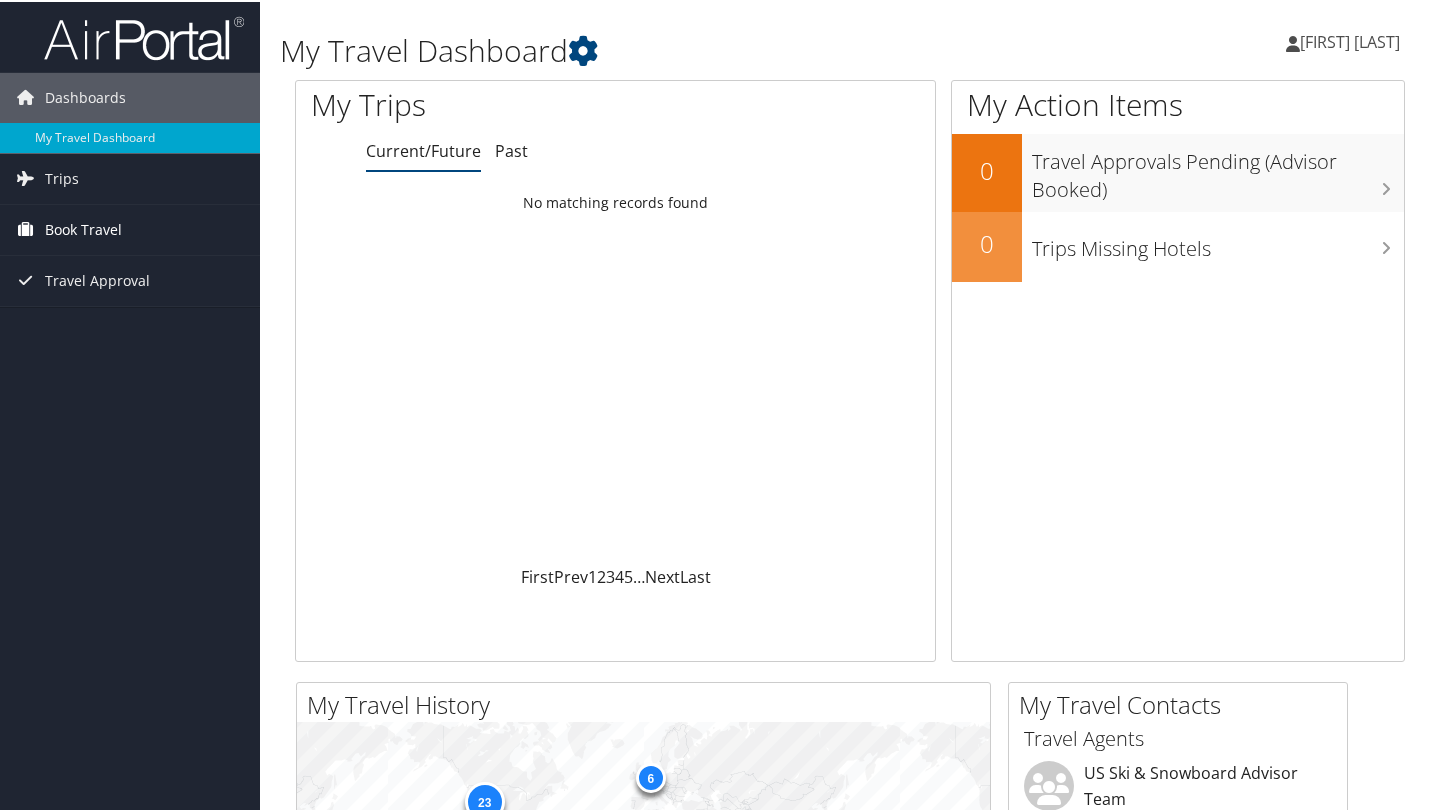click on "Book Travel" at bounding box center [83, 228] 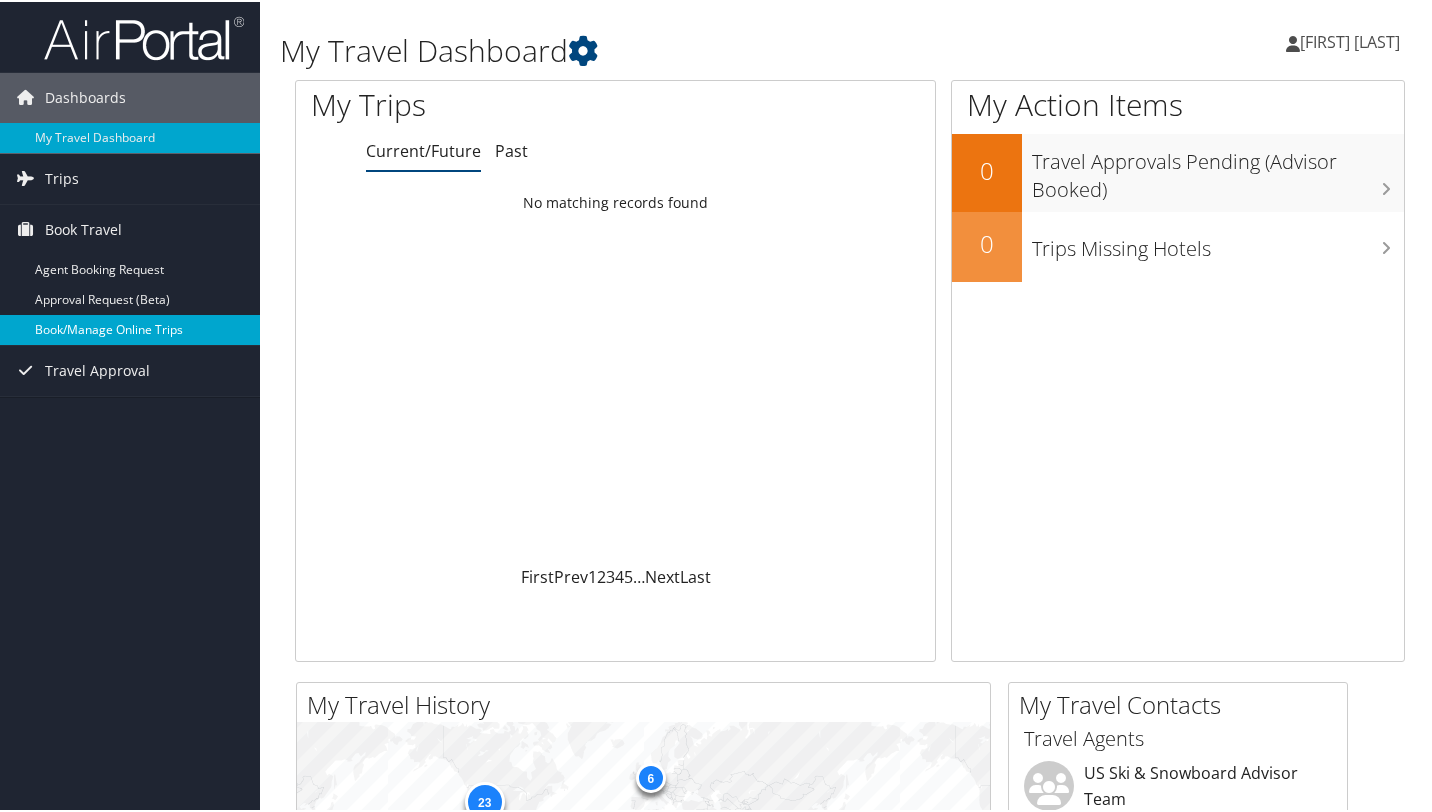 click on "Book/Manage Online Trips" at bounding box center [130, 328] 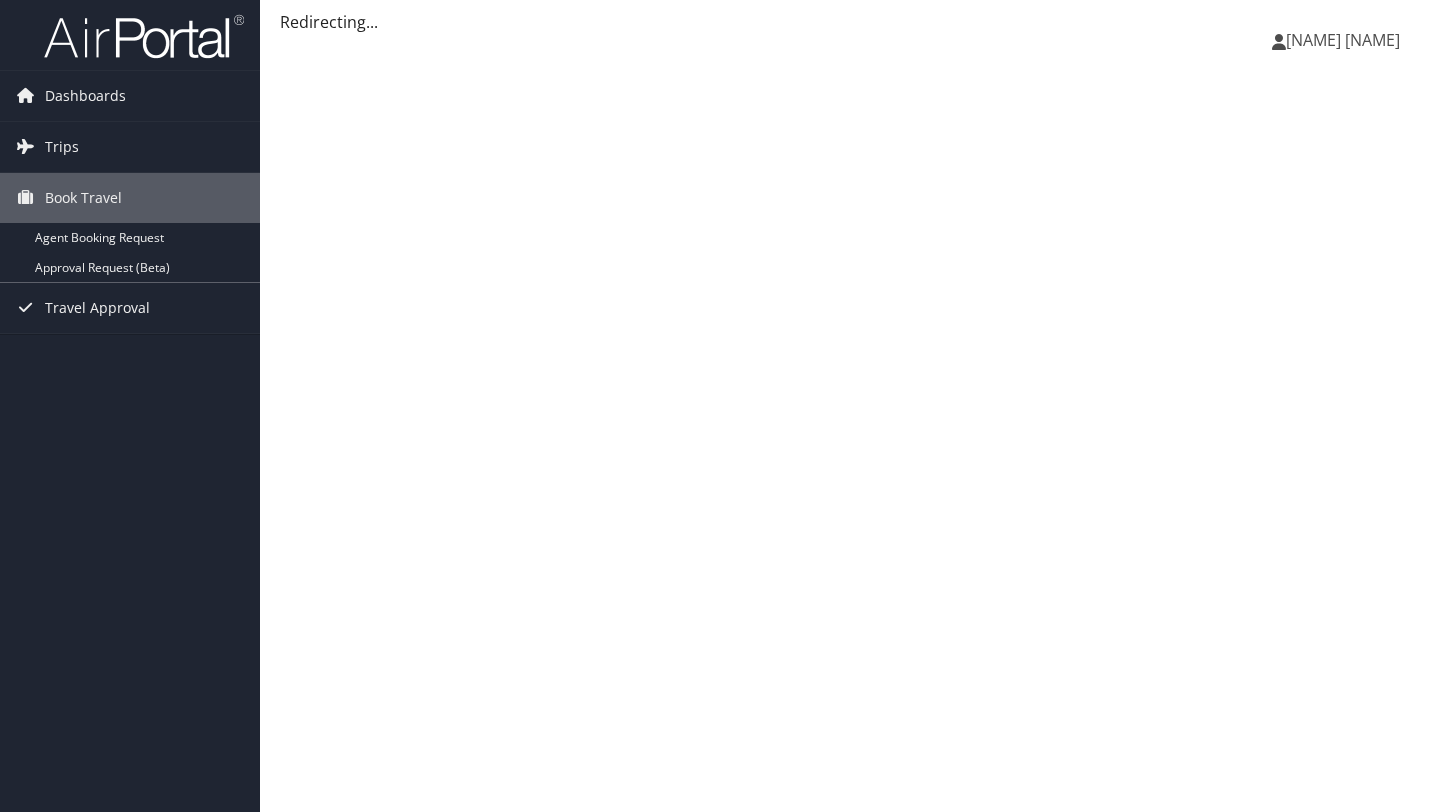 scroll, scrollTop: 0, scrollLeft: 0, axis: both 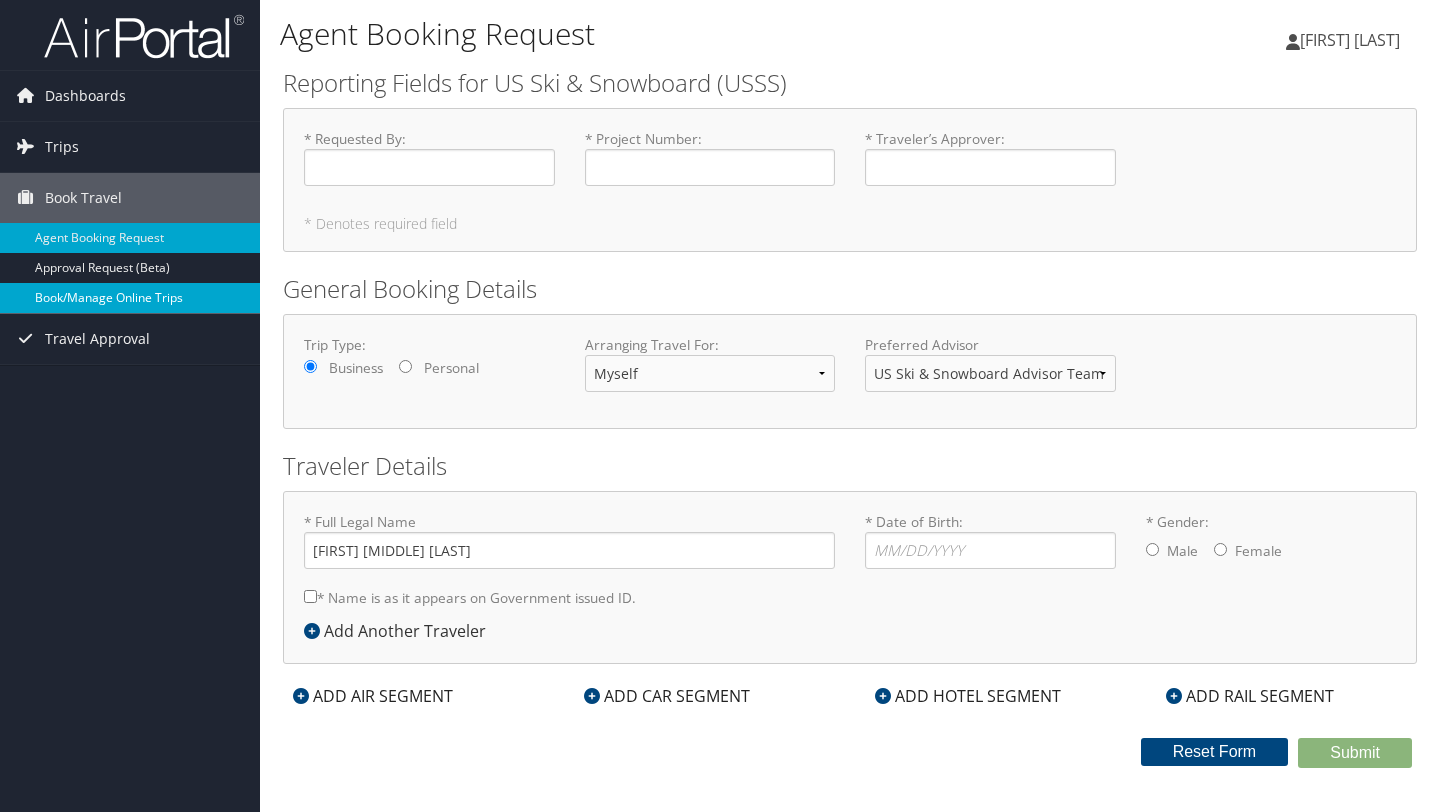 click on "Book/Manage Online Trips" at bounding box center (130, 298) 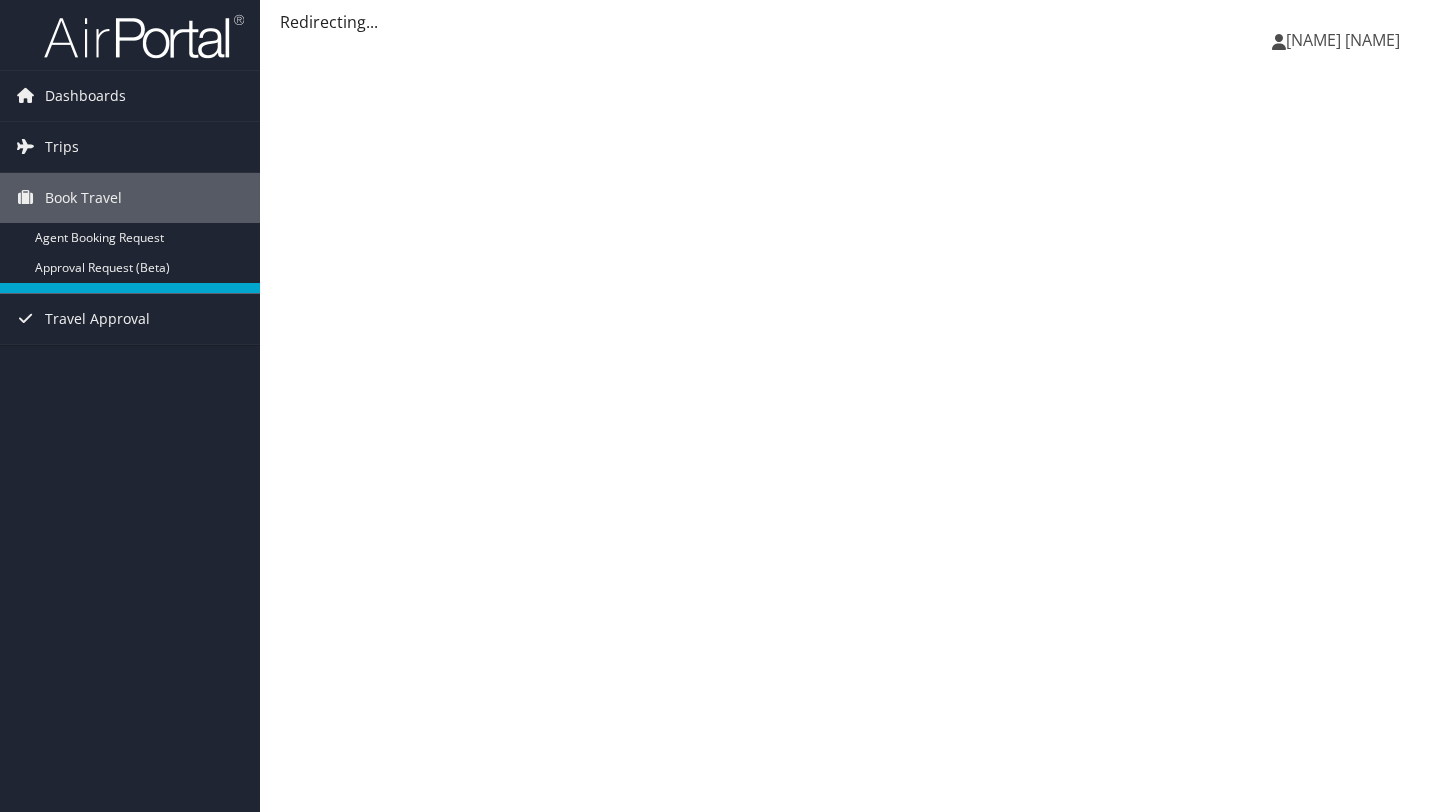 scroll, scrollTop: 0, scrollLeft: 0, axis: both 